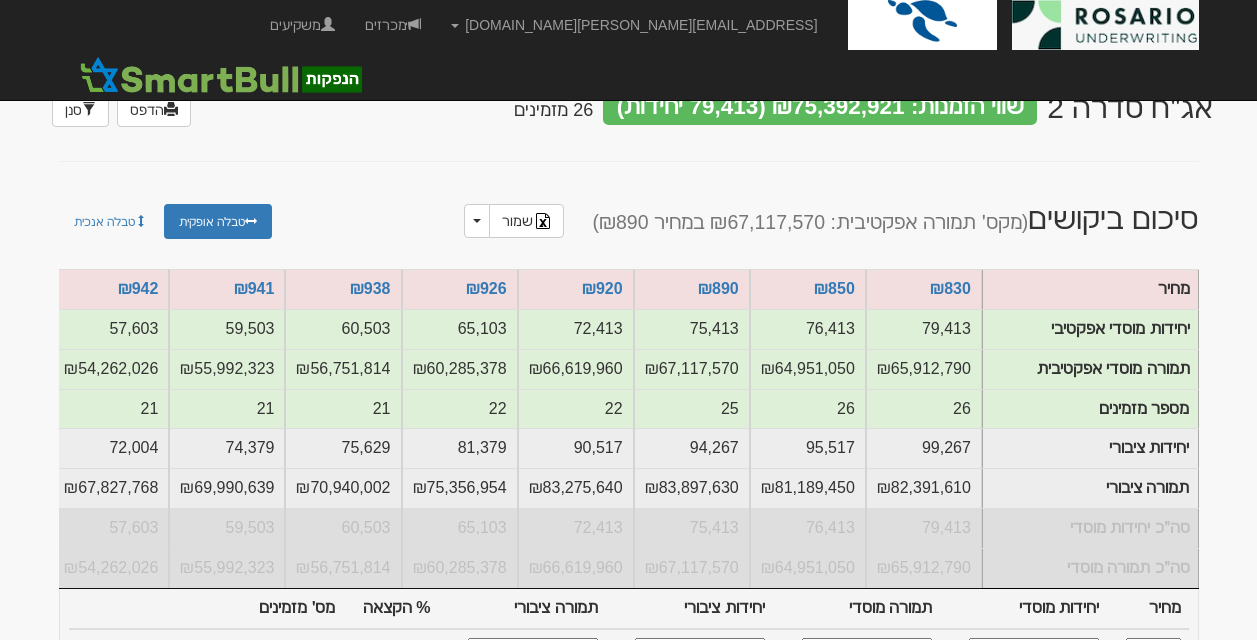 scroll, scrollTop: 1171, scrollLeft: 0, axis: vertical 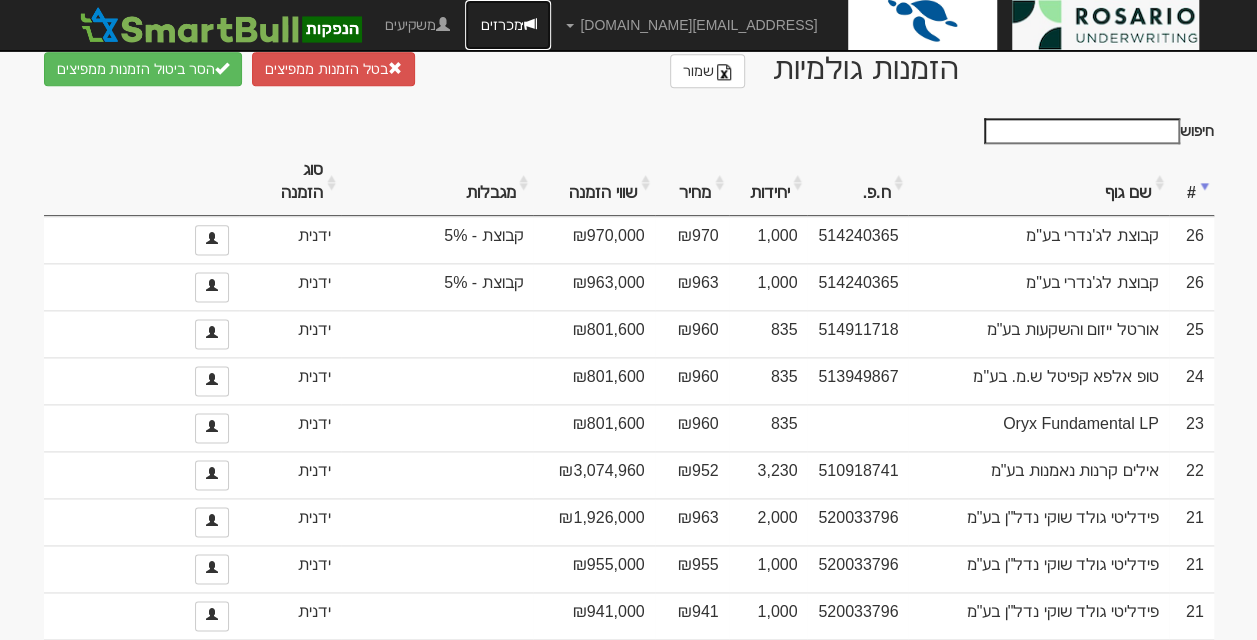 click on "מכרזים" at bounding box center [508, 25] 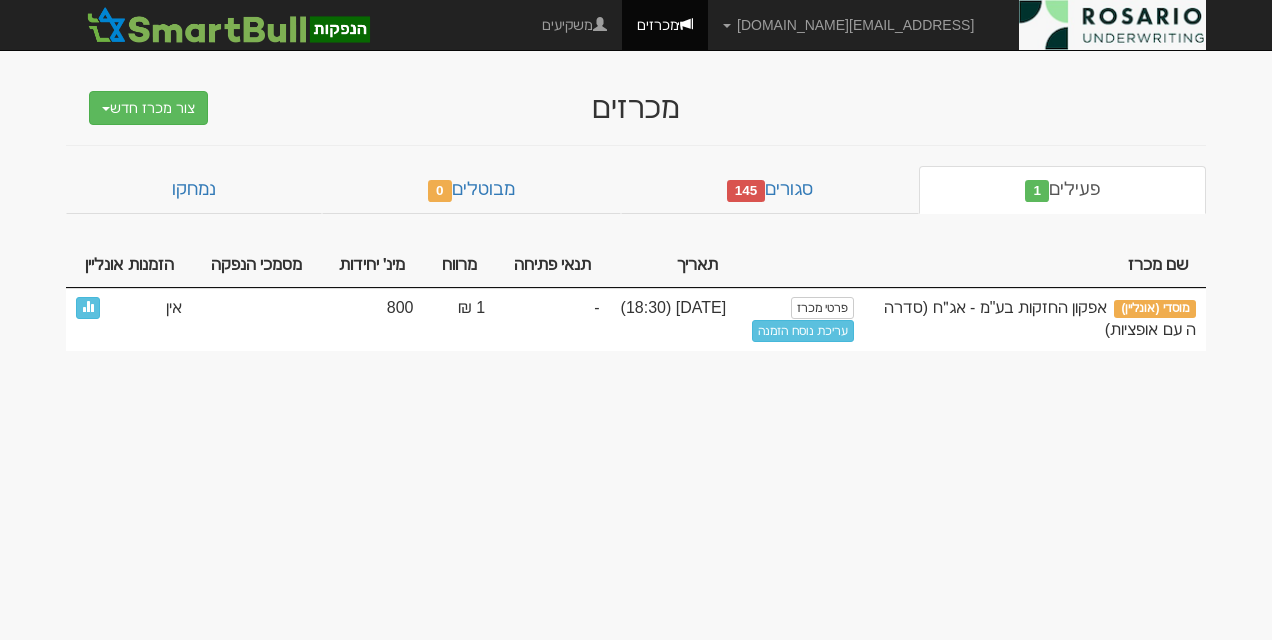 scroll, scrollTop: 0, scrollLeft: 0, axis: both 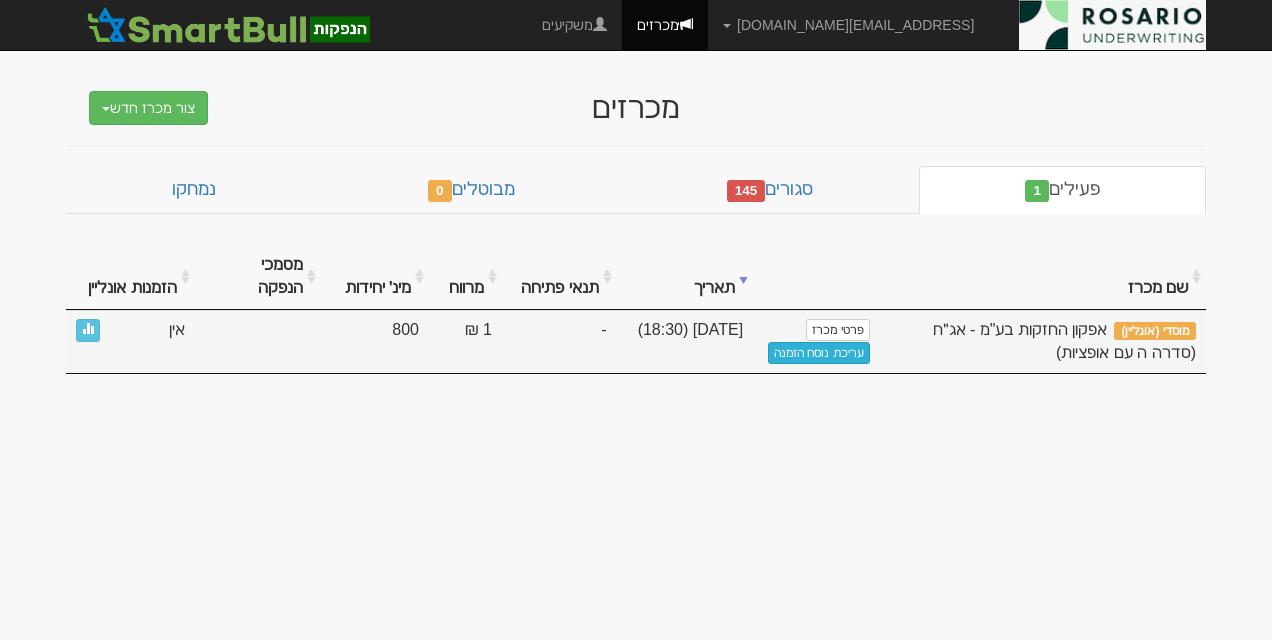 click on "עריכת נוסח הזמנה" at bounding box center (819, 353) 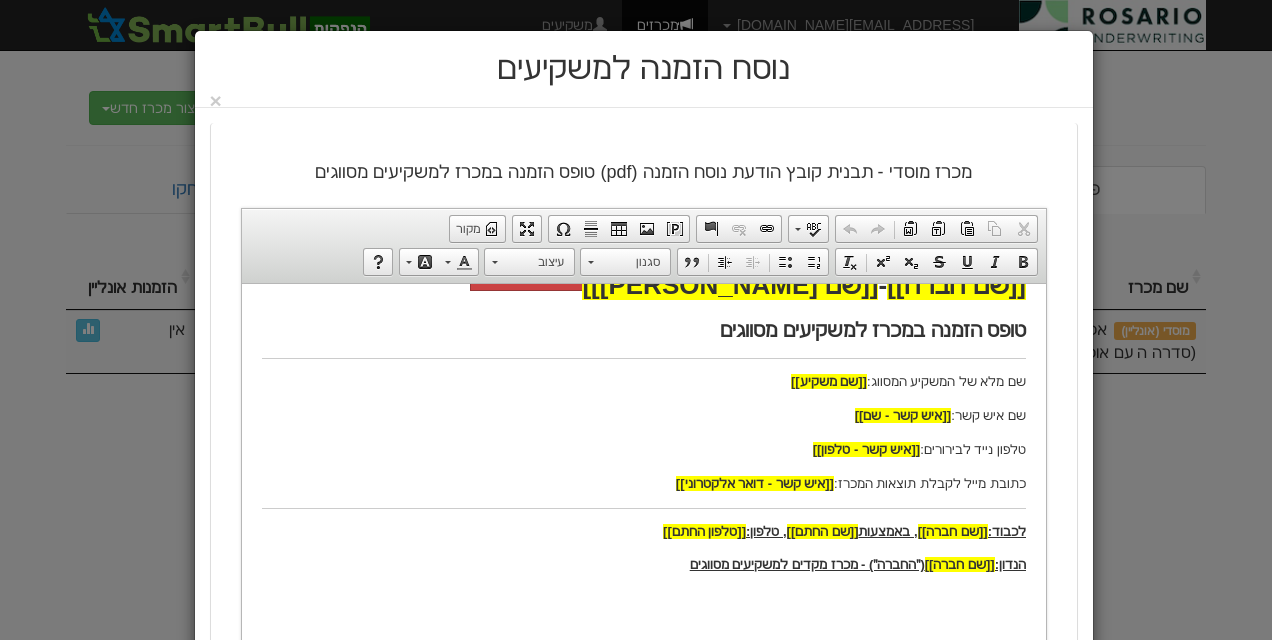 scroll, scrollTop: 87, scrollLeft: 0, axis: vertical 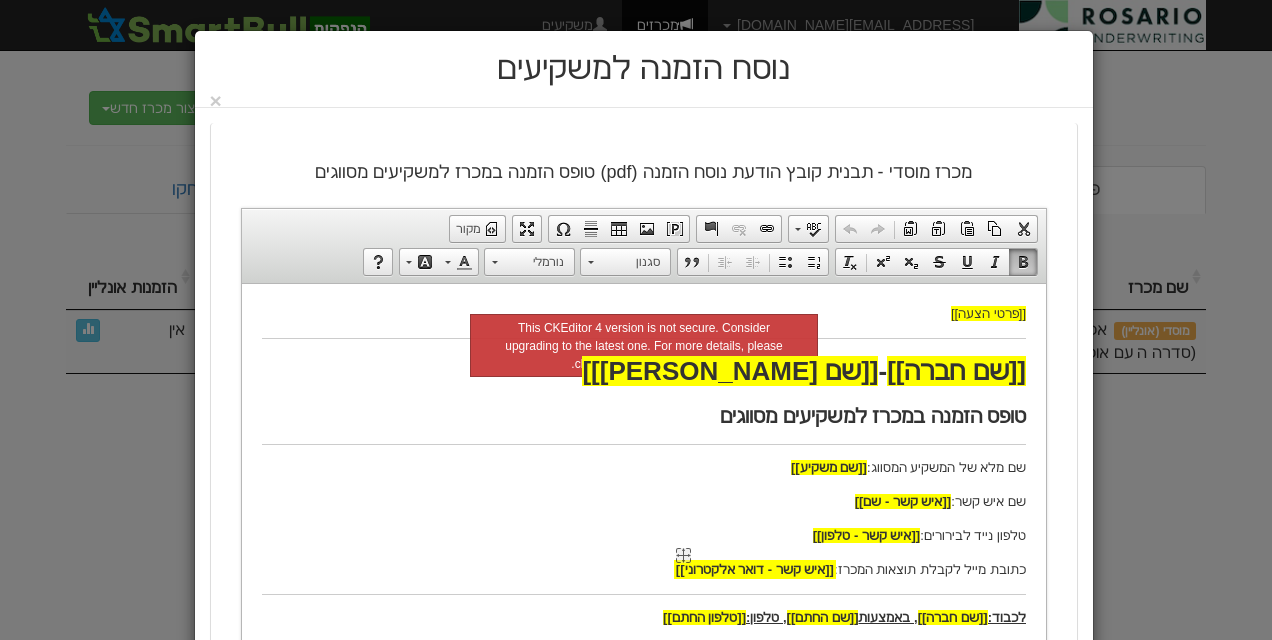 click on "[[פרטי הצעה]] [[שם חברה]]  -  [[שם נייר מונפק]] טופס הזמנה במכרז למשקיעים מסווגים שם מלא של המשקיע המסווג:       [[שם משקיע]] שם איש קשר:       [[איש קשר - שם]] טלפון נייד לבירורים:       [[איש קשר - טלפון]] כתובת מייל לקבלת תוצאות המכרז:       [[איש קשר - דואר אלקטרוני]] לכבוד:  [[שם חברה]] , באמצעות  [[שם החתם]] , טלפון:  [[טלפון החתם]] הנדון:  [[שם חברה]]  (״החברה״) - מכרז מקדים למשקיעים מסווגים אנו נותנים בזאת הרשאה לחבר הבורסה לחיוב, ששמו מפורט להלן, ומורים לו לחייב את חשבוננו, שפרטיו מופיעים להלן, בסכום המתחייב מכמות ניירות הערך שתוקצה לנו בפועל וממחירם ההנפקה דוח הצעת המדף התשקיף " או " "):" at bounding box center (643, 1473) 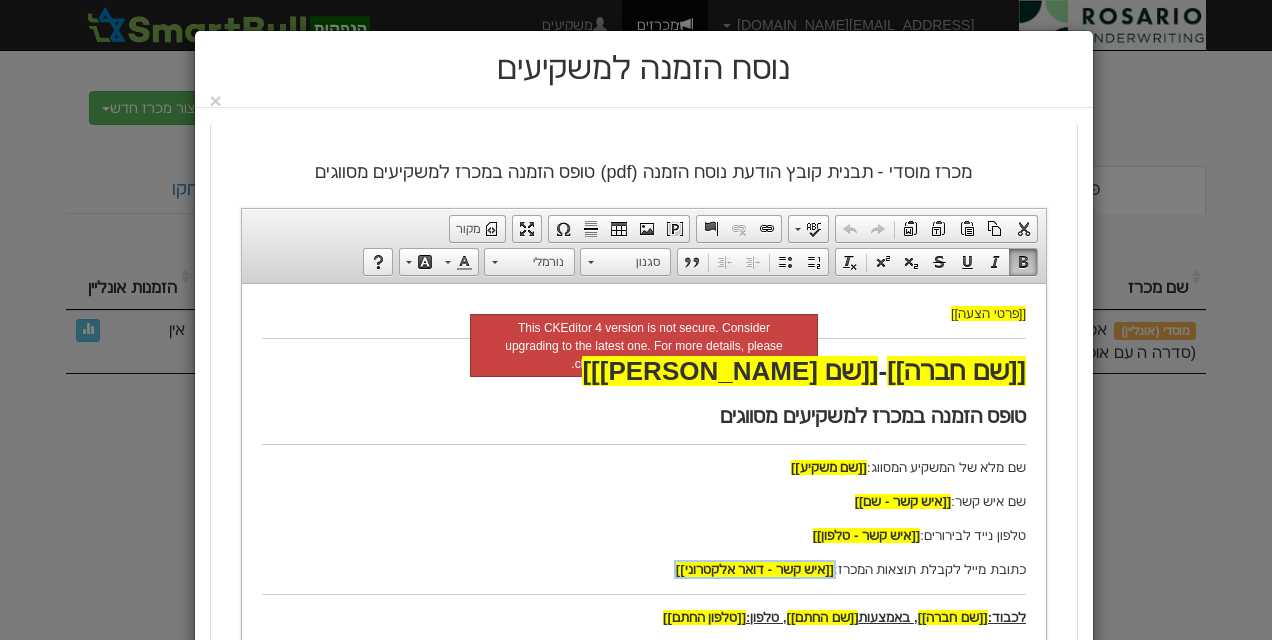 click on "[[פרטי הצעה]] [[שם חברה]]  -  [[שם נייר מונפק]] טופס הזמנה במכרז למשקיעים מסווגים שם מלא של המשקיע המסווג:       [[שם משקיע]] שם איש קשר:       [[איש קשר - שם]] טלפון נייד לבירורים:       [[איש קשר - טלפון]] כתובת מייל לקבלת תוצאות המכרז:       [[איש קשר - דואר אלקטרוני]] לכבוד:  [[שם חברה]] , באמצעות  [[שם החתם]] , טלפון:  [[טלפון החתם]] הנדון:  [[שם חברה]]  (״החברה״) - מכרז מקדים למשקיעים מסווגים אנו נותנים בזאת הרשאה לחבר הבורסה לחיוב, ששמו מפורט להלן, ומורים לו לחייב את חשבוננו, שפרטיו מופיעים להלן, בסכום המתחייב מכמות ניירות הערך שתוקצה לנו בפועל וממחירם ההנפקה דוח הצעת המדף התשקיף " או " "):" at bounding box center (643, 1473) 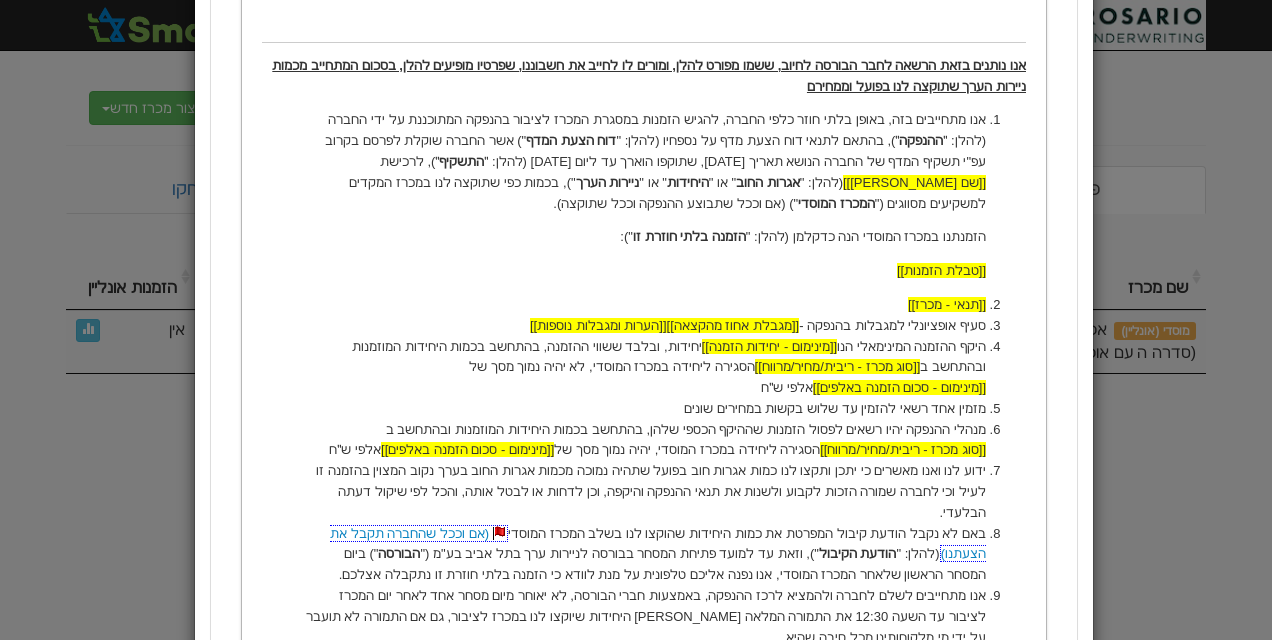 scroll, scrollTop: 702, scrollLeft: 0, axis: vertical 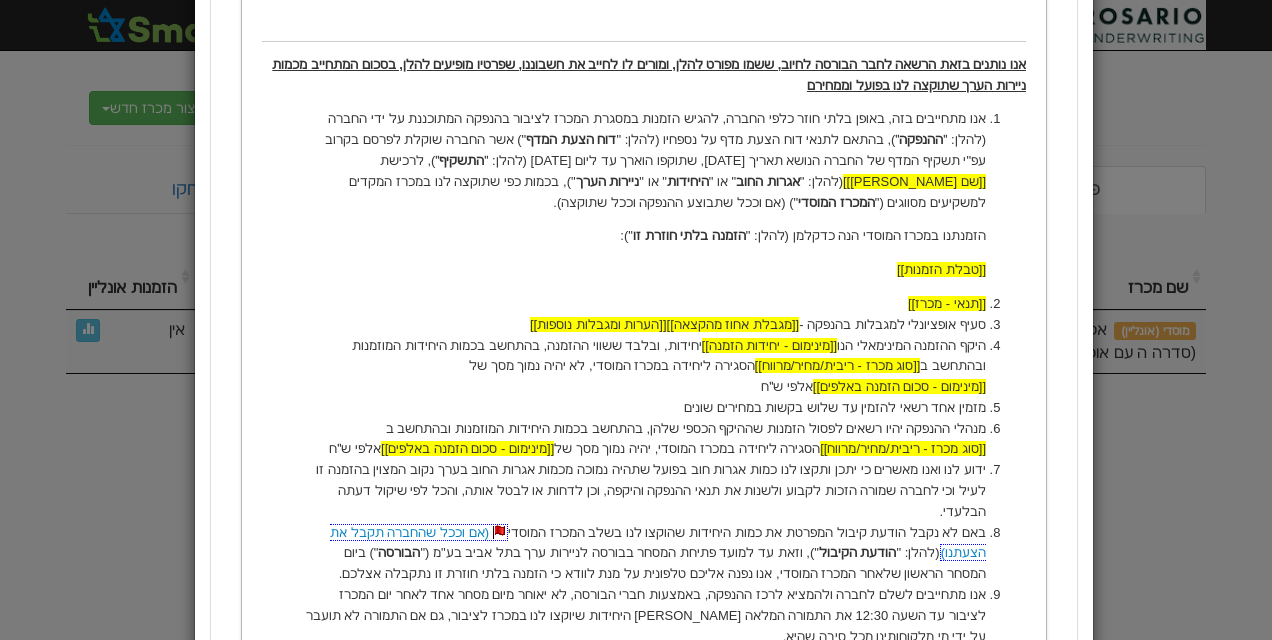 click on "אנו מתחייבים בזה, באופן בלתי חוזר כלפי החברה, להגיש הזמנות במסגרת המכרז לציבור בהנפקה המתוכננת על ידי החברה (להלן: ״ ההנפקה ״), בהתאם לתנאי דוח הצעת מדף על נספחיו (להלן: " דוח הצעת המדף ") אשר החברה שוקלת לפרסם בקרוב עפ"י תשקיף המדף של החברה הנושא תאריך 20.05.2021, שתוקפו הוארך עד ליום 20.05.2024 (להלן: ״ התשקיף ״), לרכישת  [[שם נייר מונפק]]  (להלן: " אגרות החוב " או " היחידות " או " ניירות הערך "), בכמות כפי שתוקצה לנו במכרז המקדים למשקיעים מסווגים (" המכרז המוסדי ") (אם וככל שתבוצע ההנפקה וככל שתוקצה). הזמנתנו במכרז המוסדי הנה כדקלמן (להלן: " הזמנה בלתי חוזרת זו "): [[טבלת הזמנות]]  אלפי ש״ח" at bounding box center (643, 939) 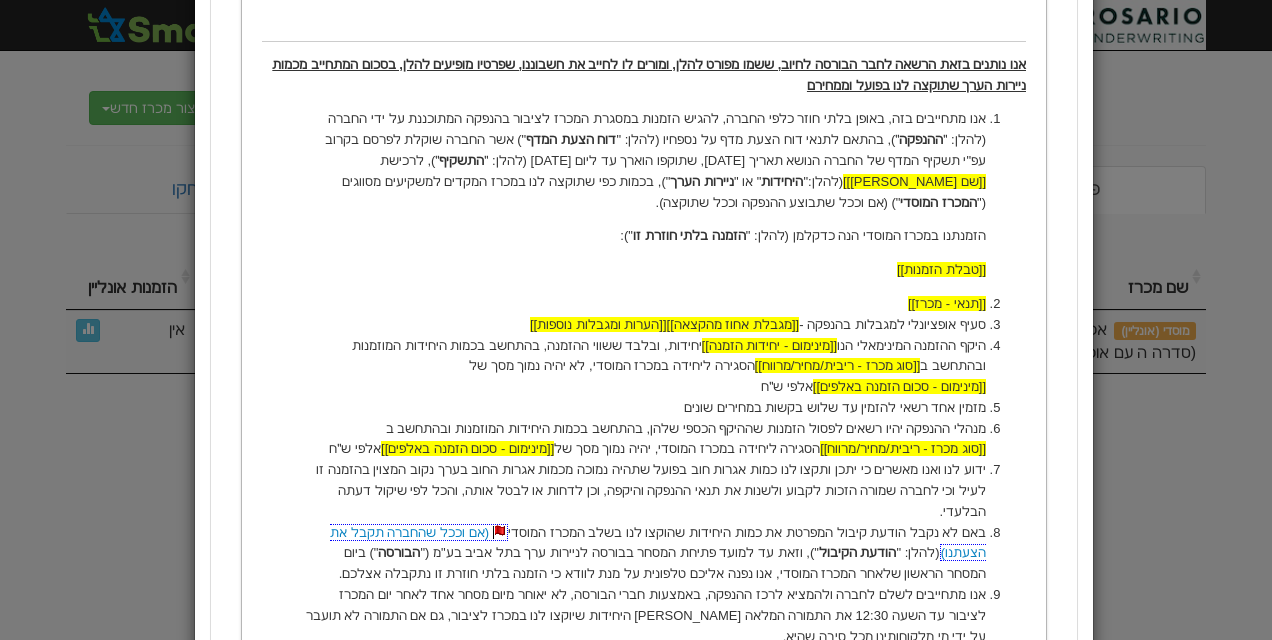 click on "אנו מתחייבים בזה, באופן בלתי חוזר כלפי החברה, להגיש הזמנות במסגרת המכרז לציבור בהנפקה המתוכננת על ידי החברה (להלן: ״ ההנפקה ״), בהתאם לתנאי דוח הצעת מדף על נספחיו (להלן: " דוח הצעת המדף ") אשר החברה שוקלת לפרסם בקרוב עפ"י תשקיף המדף של החברה הנושא תאריך 20.05.2021, שתוקפו הוארך עד ליום 20.05.2024 (להלן: ״ התשקיף ״), לרכישת  [[שם נייר מונפק]]  (להלן:  " היחידות " או " ניירות הערך "), בכמות כפי שתוקצה לנו במכרז המקדים למשקיעים מסווגים (" המכרז המוסדי ") (אם וככל שתבוצע ההנפקה וככל שתוקצה)." at bounding box center (643, 161) 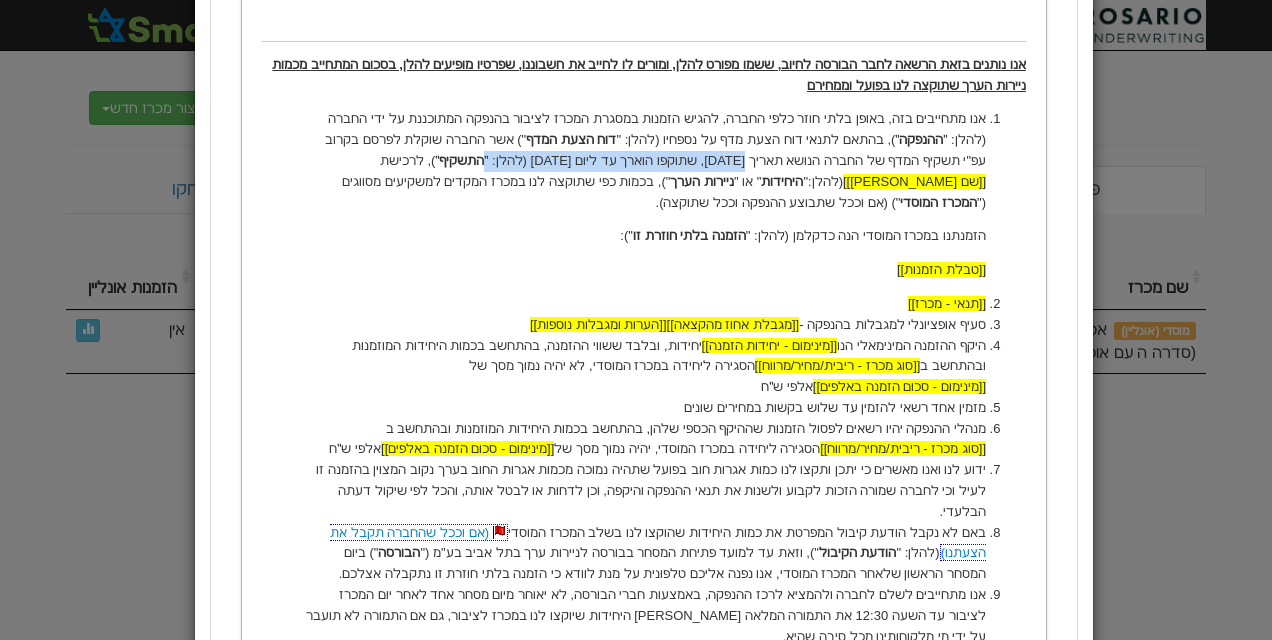 drag, startPoint x: 597, startPoint y: 155, endPoint x: 854, endPoint y: 159, distance: 257.03113 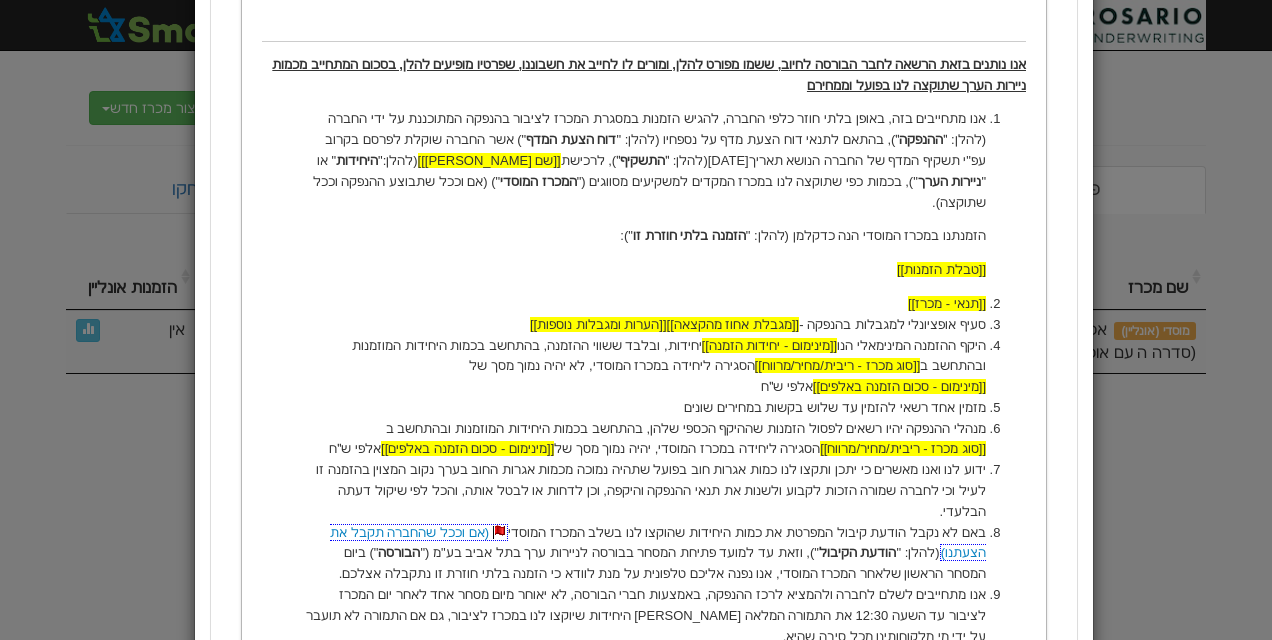 click on "אנו מתחייבים בזה, באופן בלתי חוזר כלפי החברה, להגיש הזמנות במסגרת המכרז לציבור בהנפקה המתוכננת על ידי החברה (להלן: ״ ההנפקה ״), בהתאם לתנאי דוח הצעת מדף על נספחיו (להלן: " דוח הצעת המדף ") אשר החברה שוקלת לפרסם בקרוב עפ"י תשקיף המדף של החברה הנושא תאריך  26.5.2025  (להלן: ״ התשקיף ״), לרכישת  [[שם נייר מונפק]]  (להלן:  " היחידות " או " ניירות הערך "), בכמות כפי שתוקצה לנו במכרז המקדים למשקיעים מסווגים (" המכרז המוסדי ") (אם וככל שתבוצע ההנפקה וככל שתוקצה)." at bounding box center (643, 161) 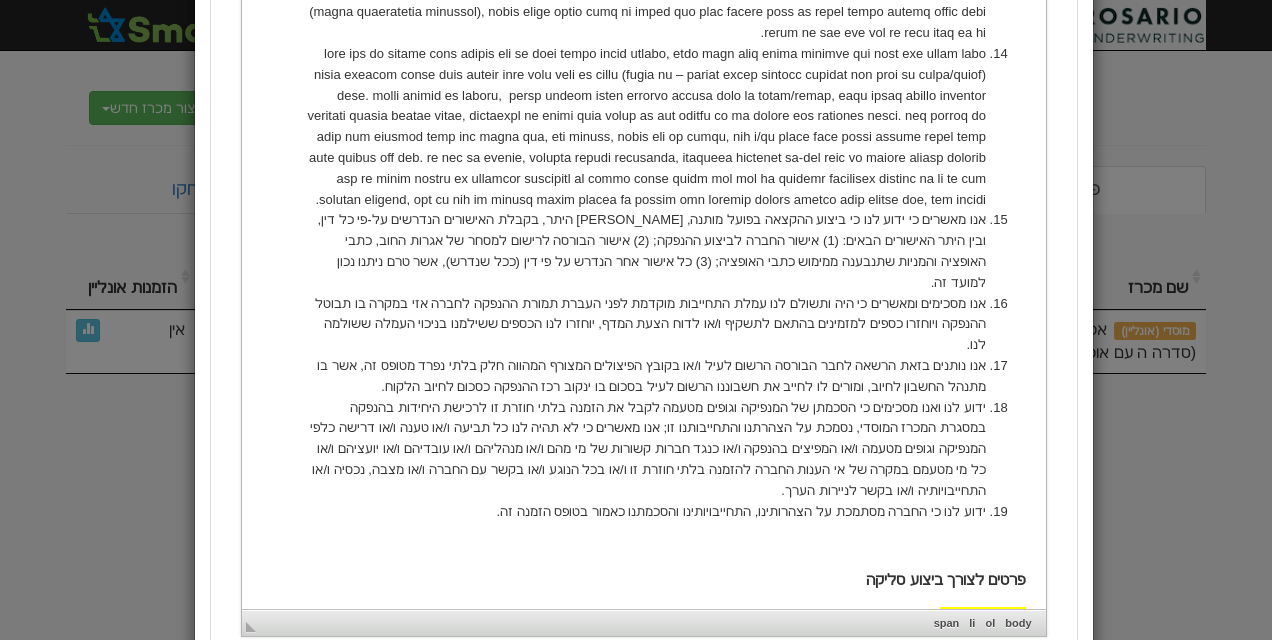 scroll, scrollTop: 2028, scrollLeft: 0, axis: vertical 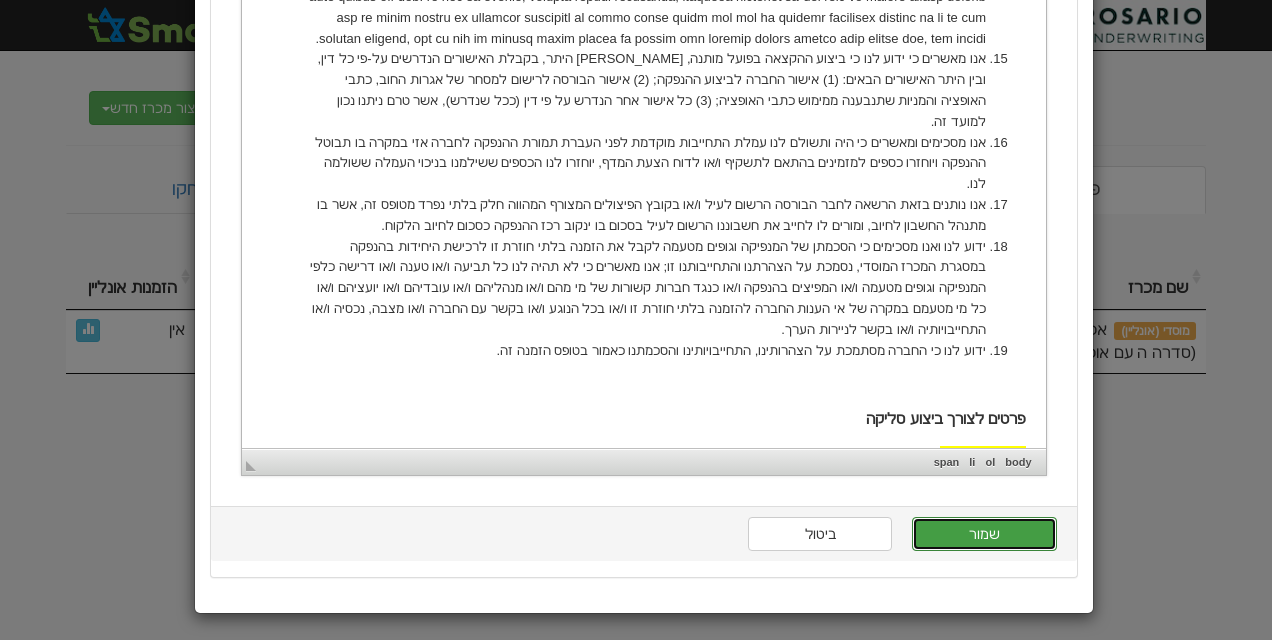 click on "שמור" at bounding box center [984, 534] 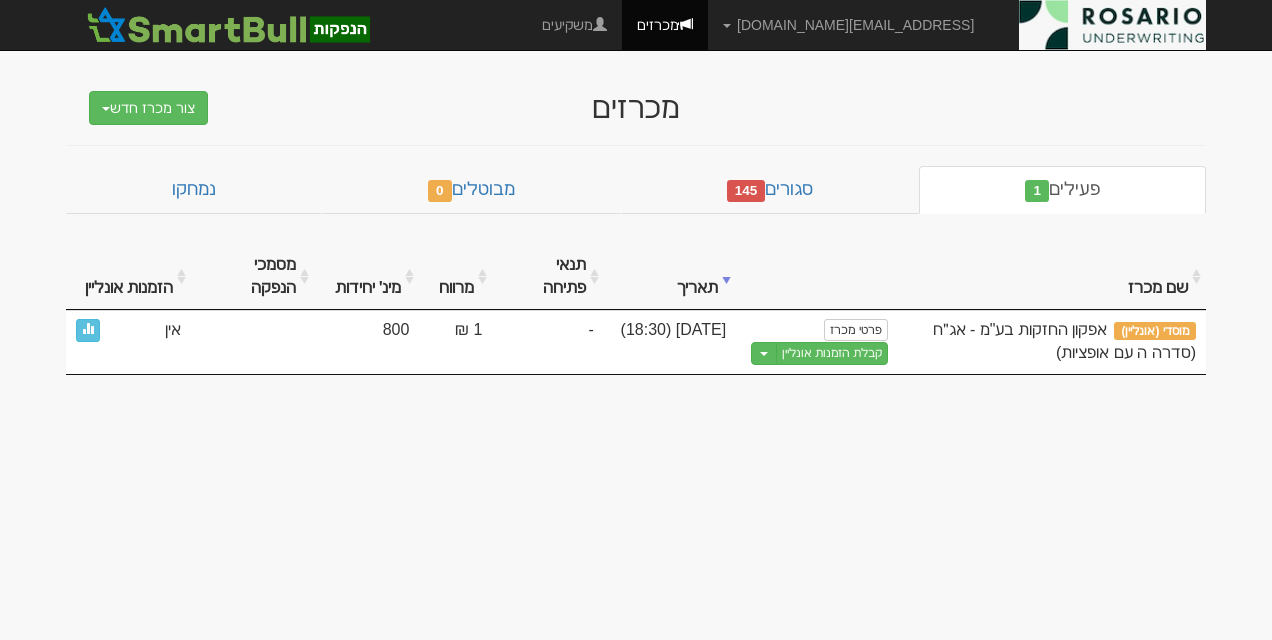 scroll, scrollTop: 0, scrollLeft: 0, axis: both 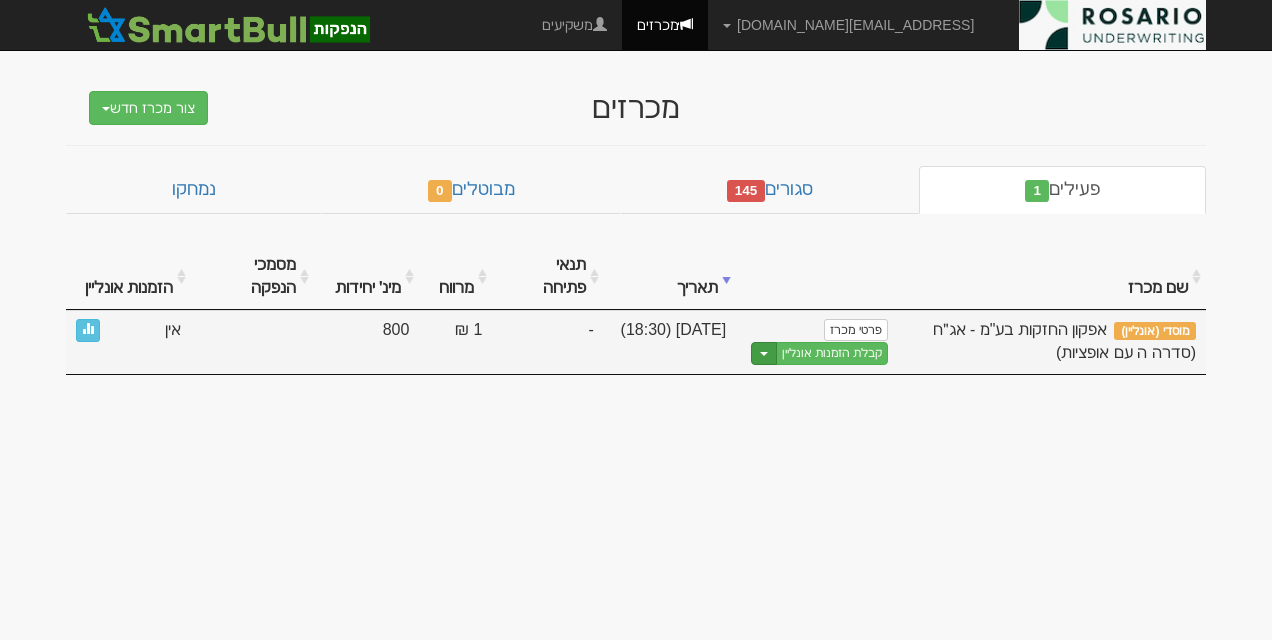 click at bounding box center [764, 354] 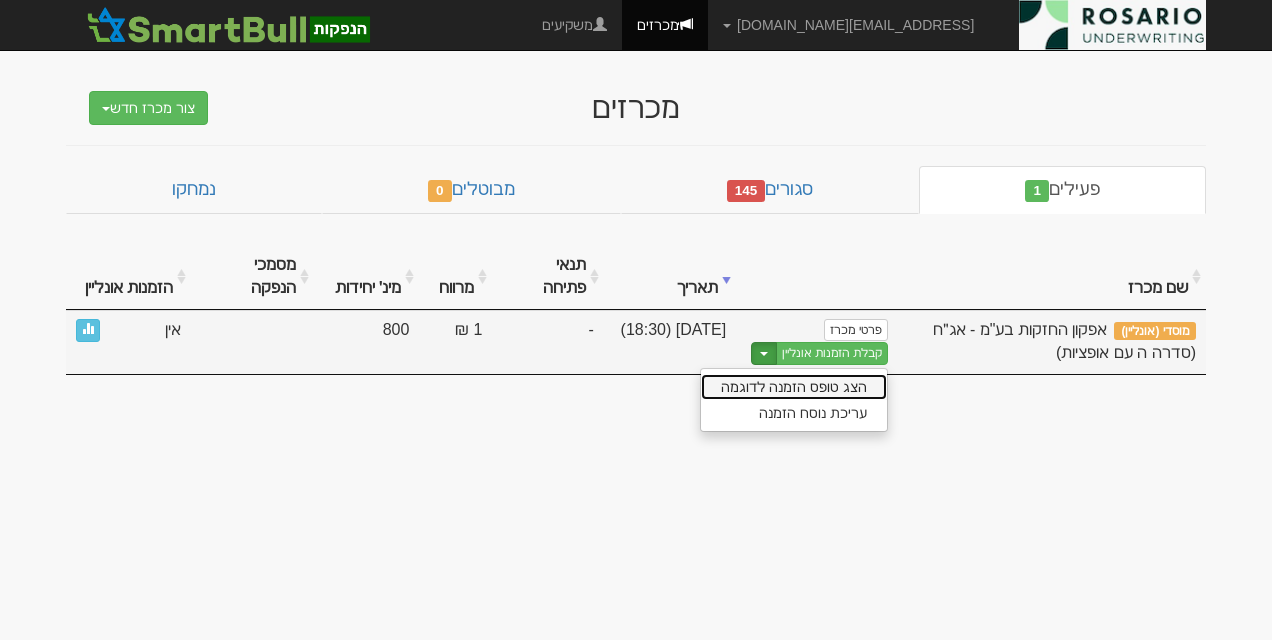 click on "הצג טופס הזמנה לדוגמה" at bounding box center [794, 387] 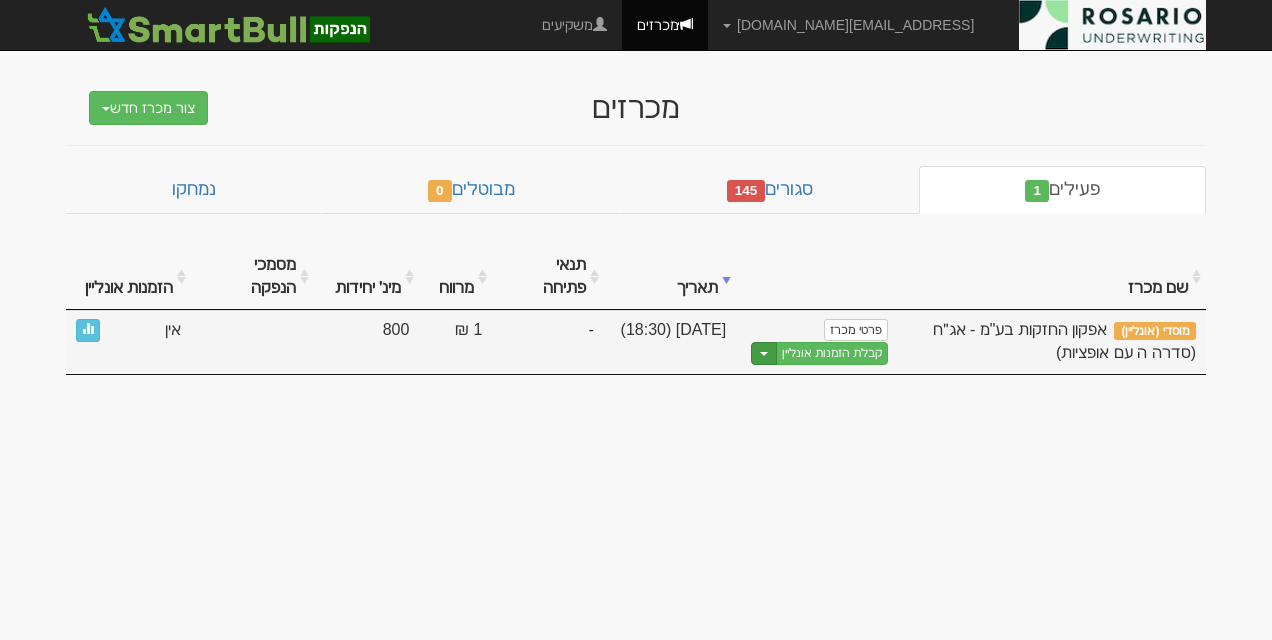 click at bounding box center (764, 354) 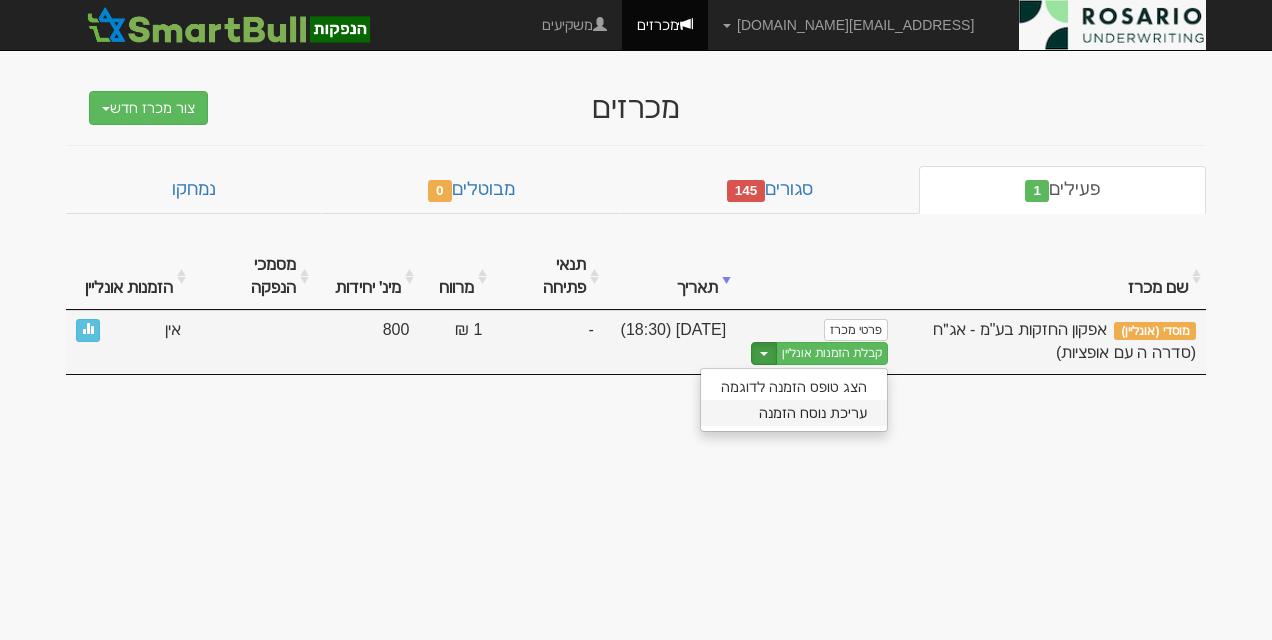 click on "עריכת נוסח הזמנה" at bounding box center (794, 413) 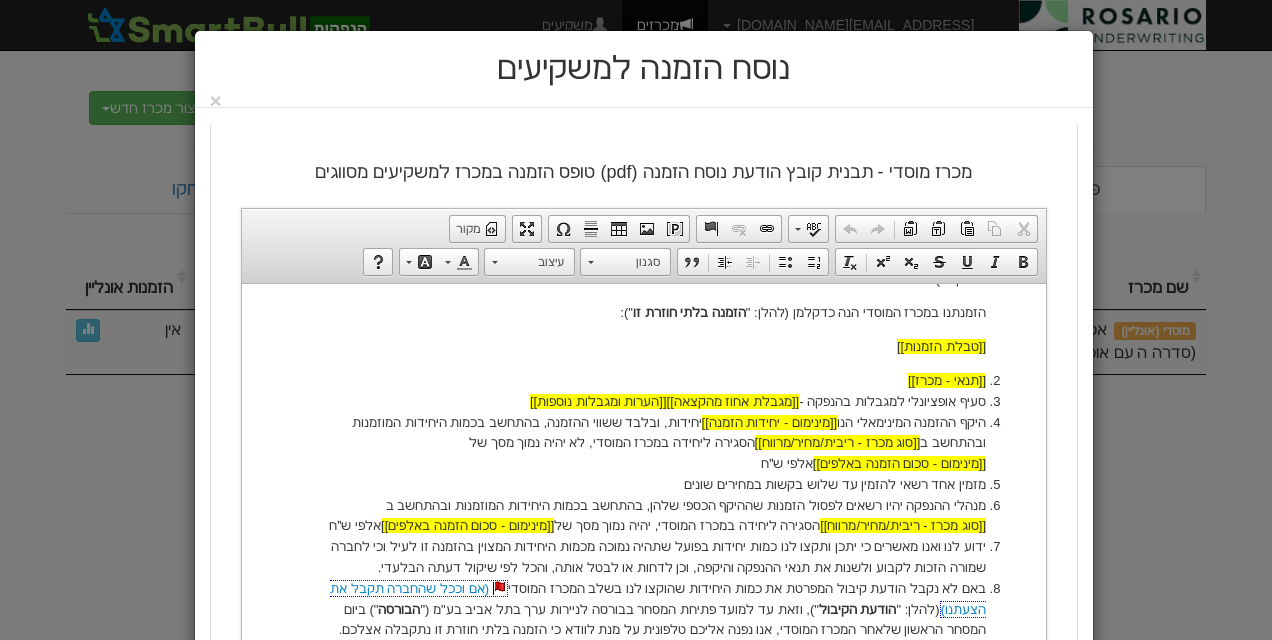 scroll, scrollTop: 626, scrollLeft: 0, axis: vertical 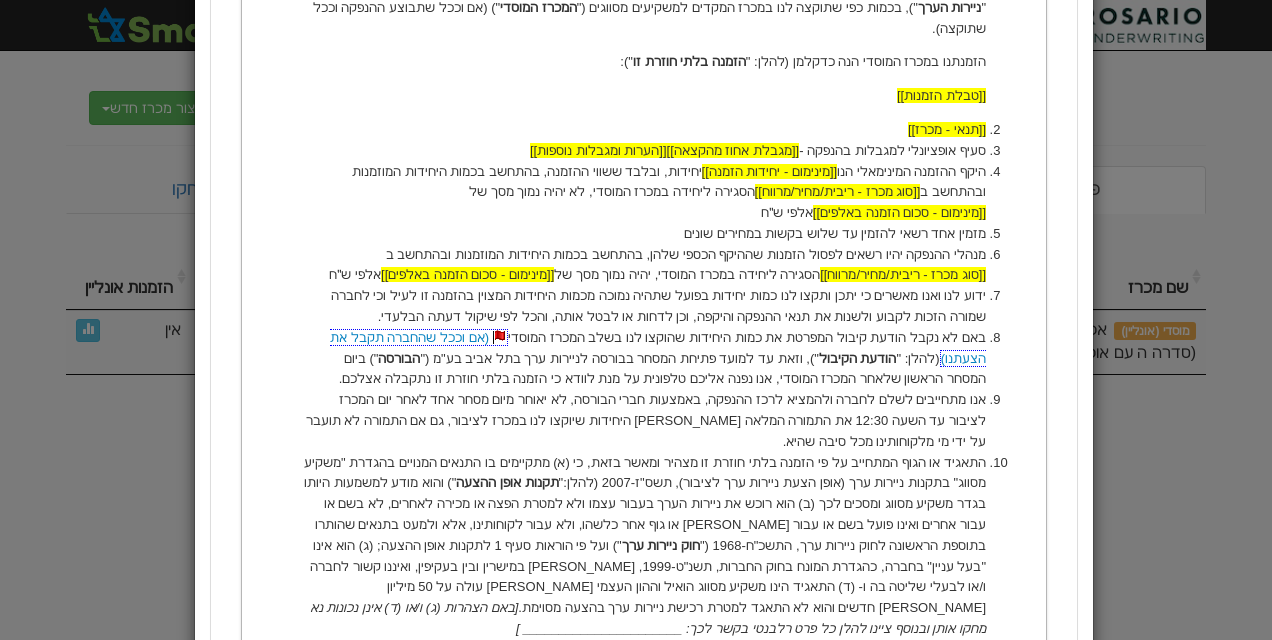 click on "ידוע לנו ואנו מאשרים כי יתכן ותקצו לנו כמות יחידות בפועל שתהיה נמוכה מכמות היחידות המצוין בהזמנה זו לעיל וכי לחברה שמורה הזכות לקבוע ולשנות את תנאי ההנפקה והיקפה, וכן לדחות או לבטל אותה, והכל לפי שיקול דעתה הבלעדי." at bounding box center (643, 307) 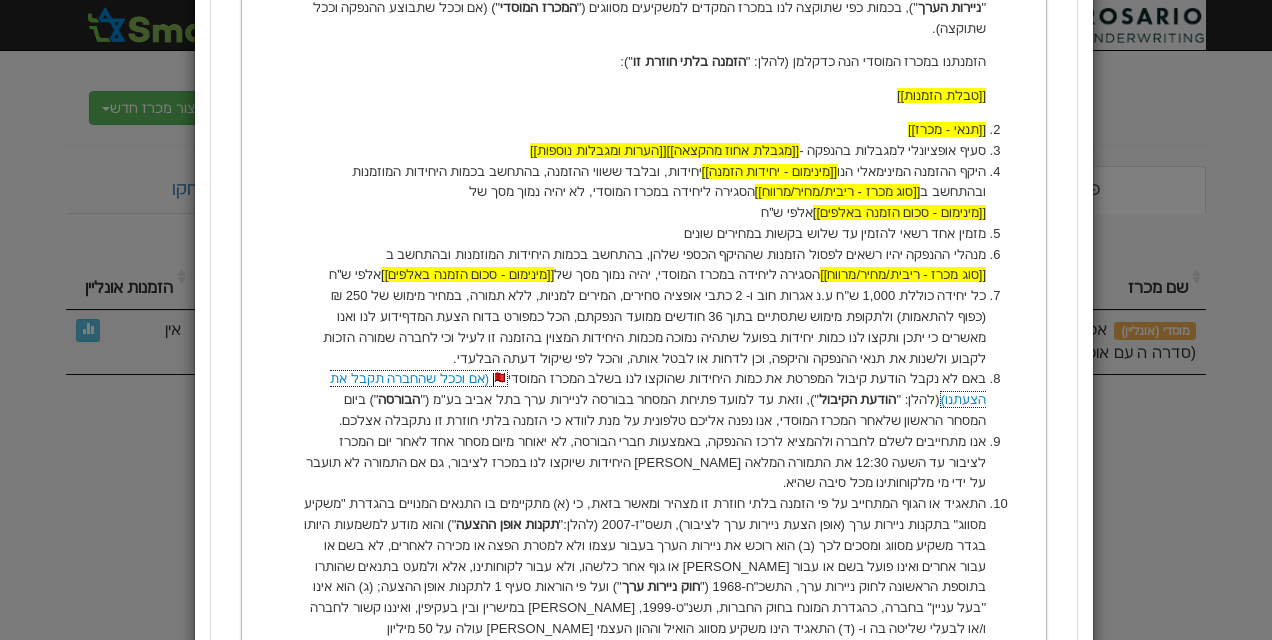 type 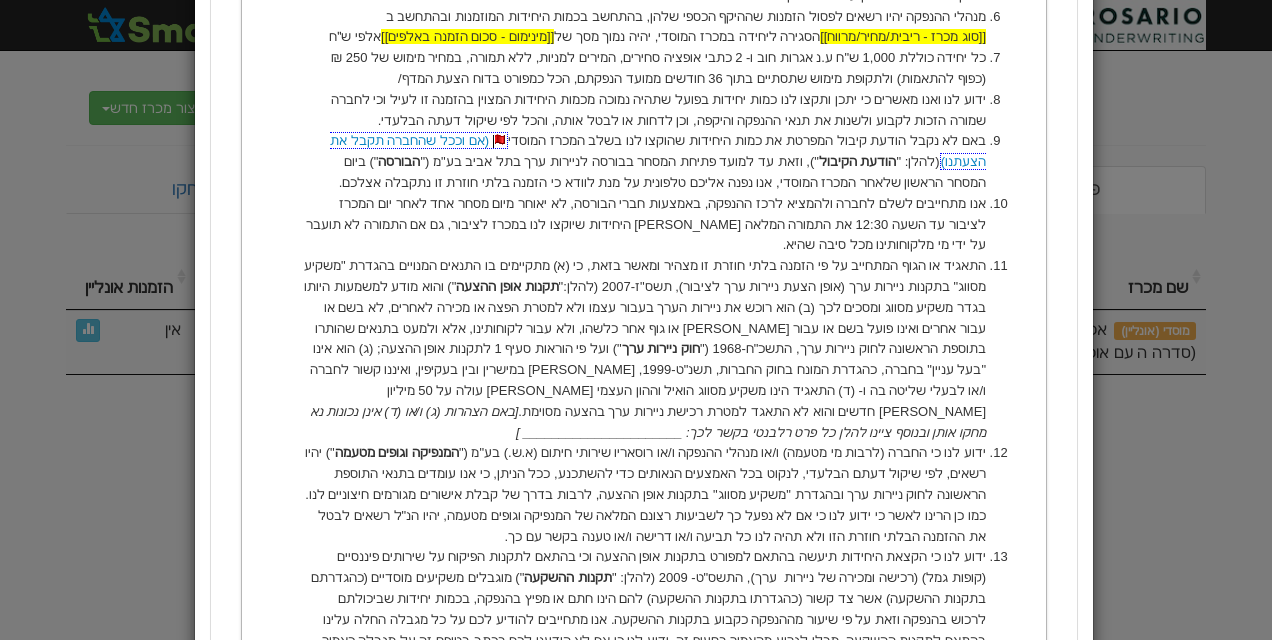 scroll, scrollTop: 1078, scrollLeft: 0, axis: vertical 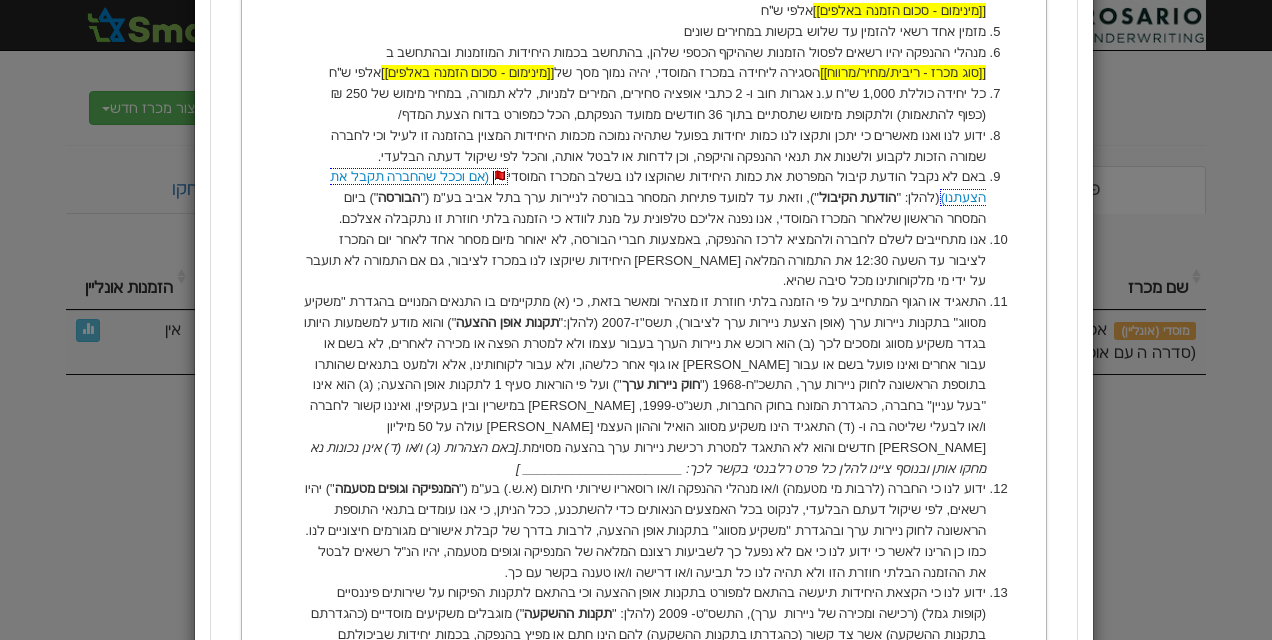 click on "כל יחידה כוללת 1,000 ש"ח ע.נ אגרות חוב ו- 2 כתבי אופציה סחירים, המירים למניות, ללא תמורה, במחיר מימוש של 250 ₪ (כפוף להתאמות) ולתקופת מימוש שתסתיים בתוך 36 חודשים ממועד הנפקתם, הכל כמפורט בדוח הצעת המדף/" at bounding box center (643, 105) 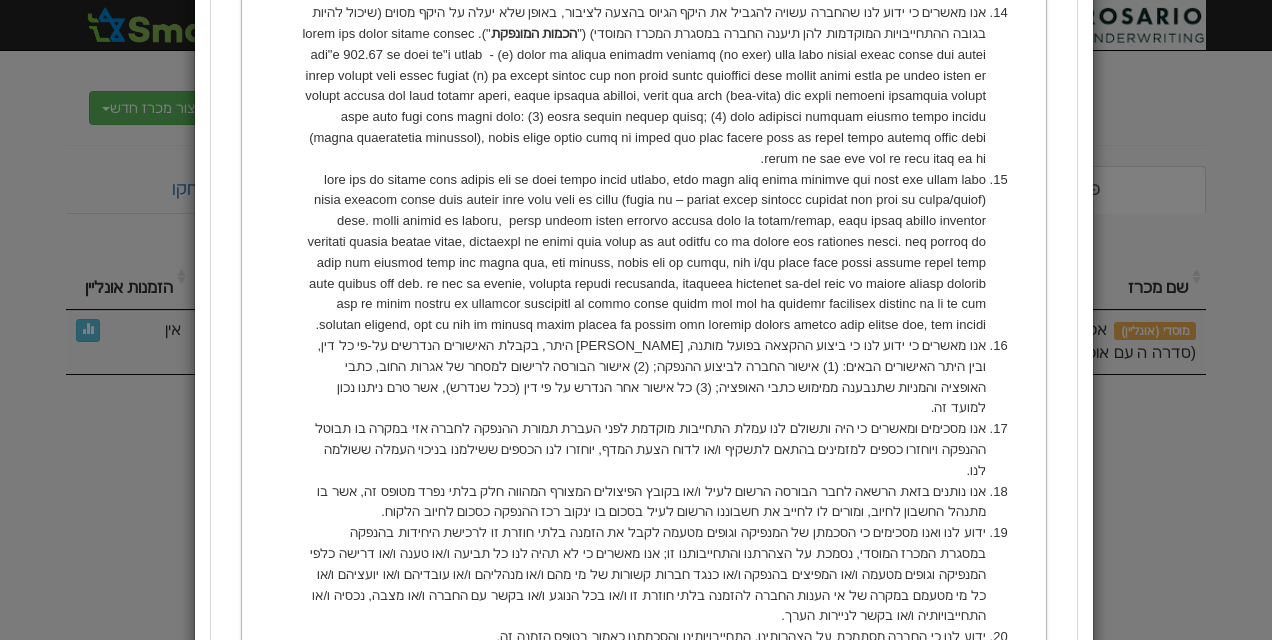 scroll, scrollTop: 2069, scrollLeft: 0, axis: vertical 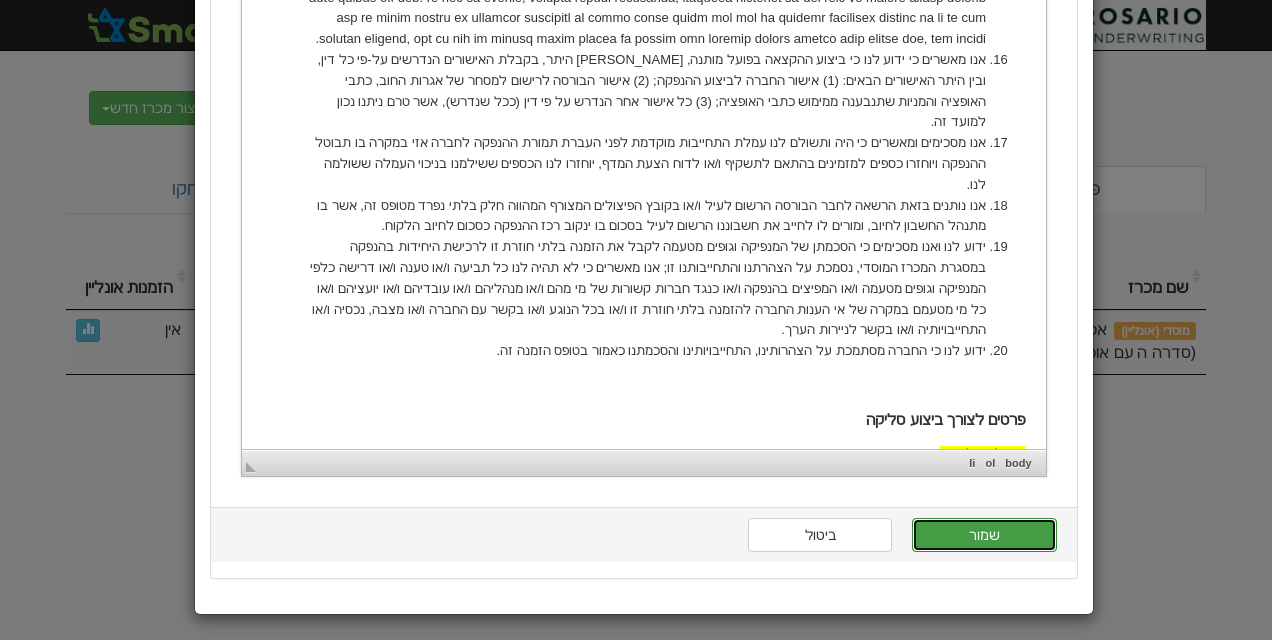 click on "שמור" at bounding box center (984, 535) 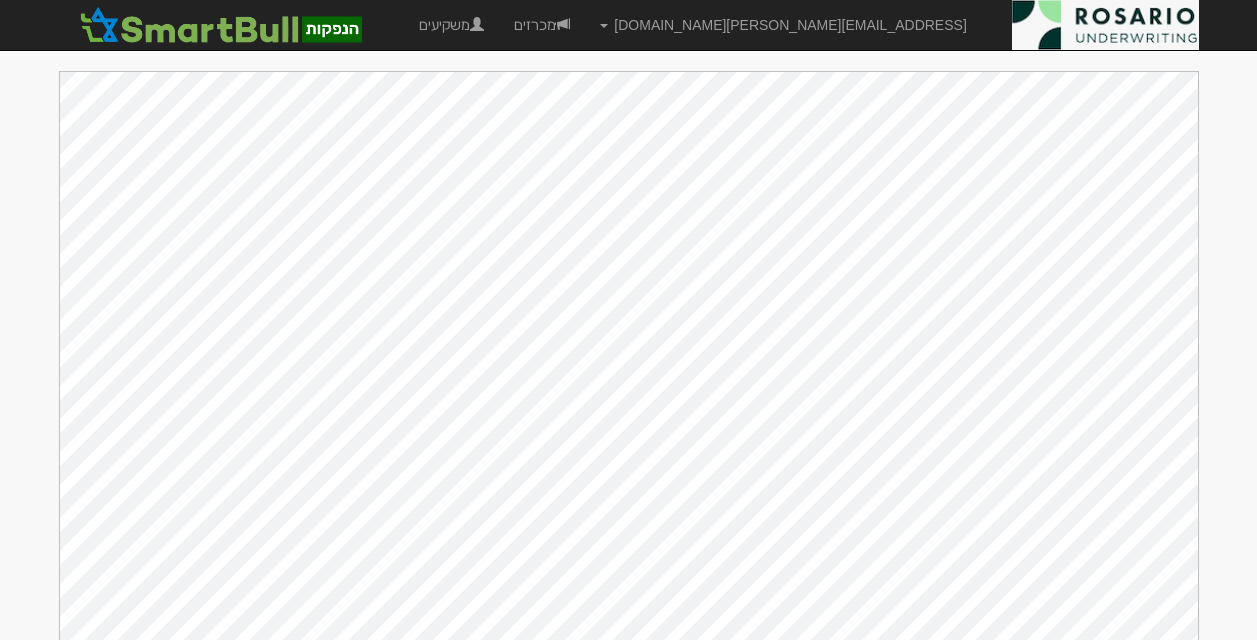 scroll, scrollTop: 0, scrollLeft: 0, axis: both 